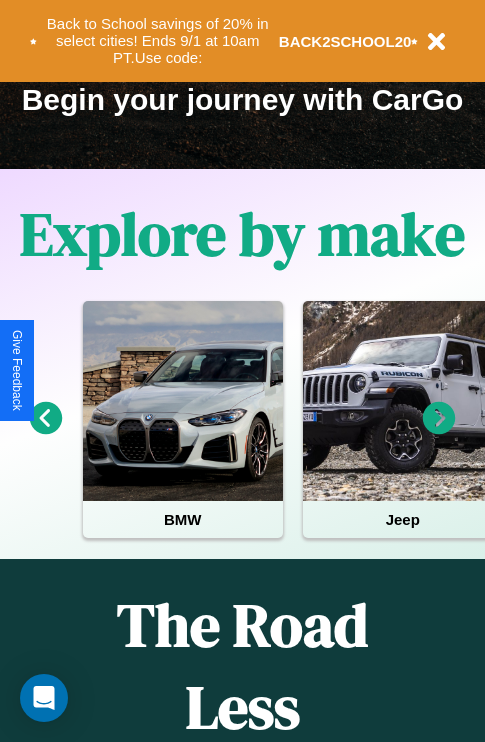 scroll, scrollTop: 308, scrollLeft: 0, axis: vertical 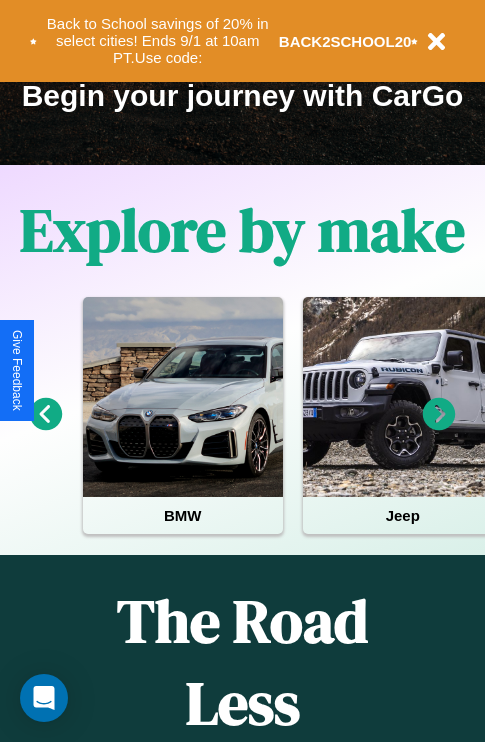 click 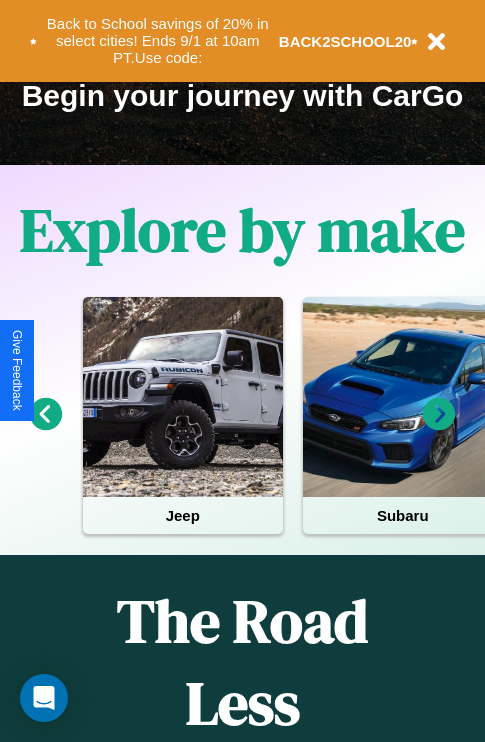 click 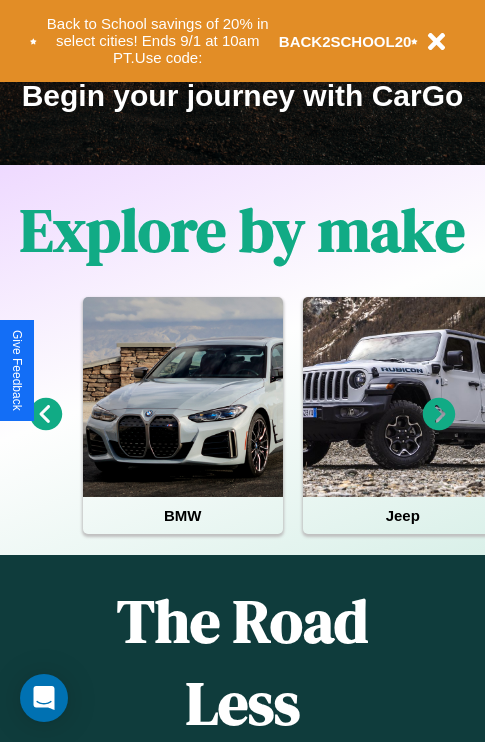 click 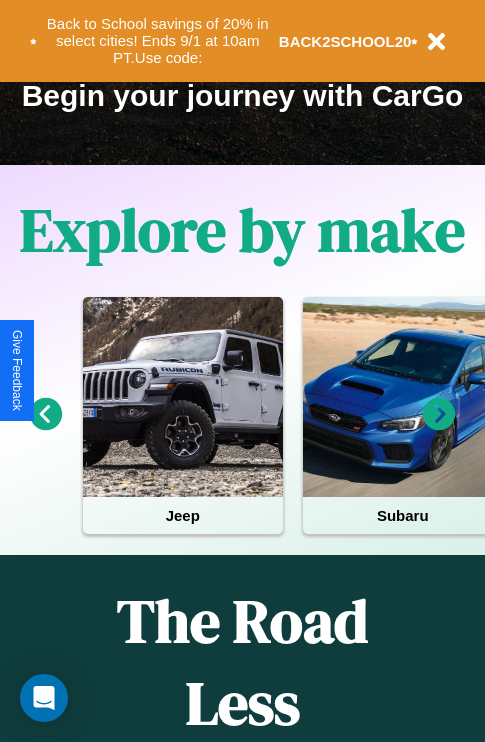 click 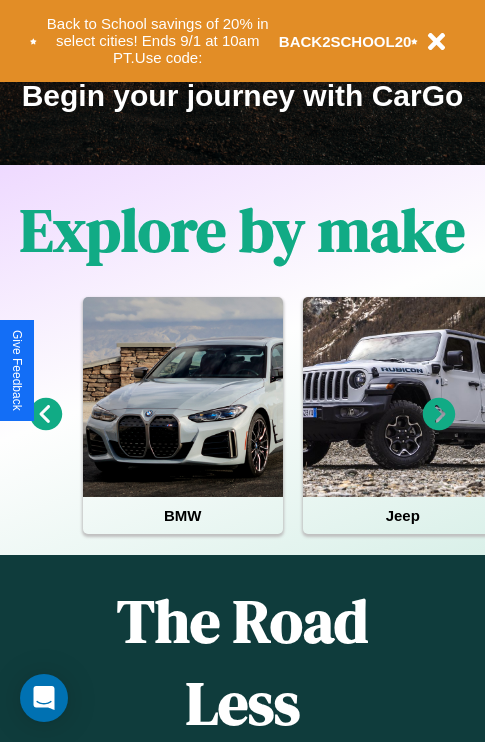 click 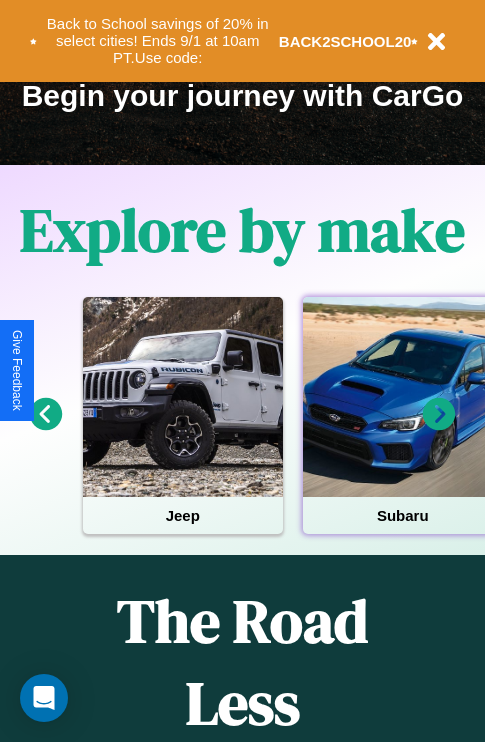 click at bounding box center [403, 397] 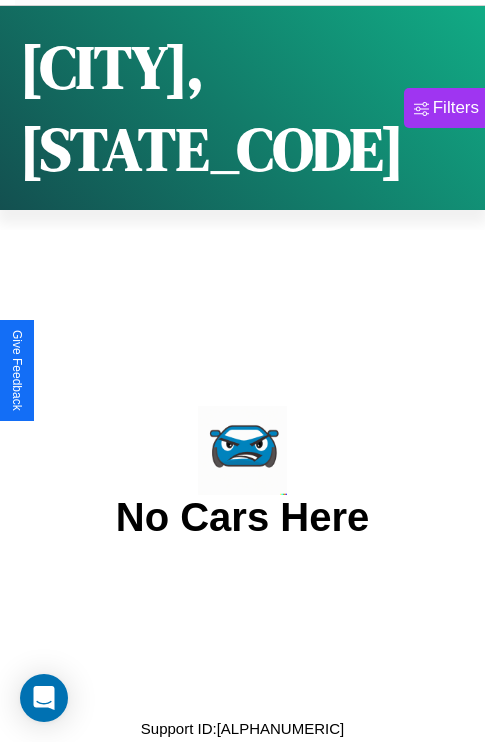 scroll, scrollTop: 0, scrollLeft: 0, axis: both 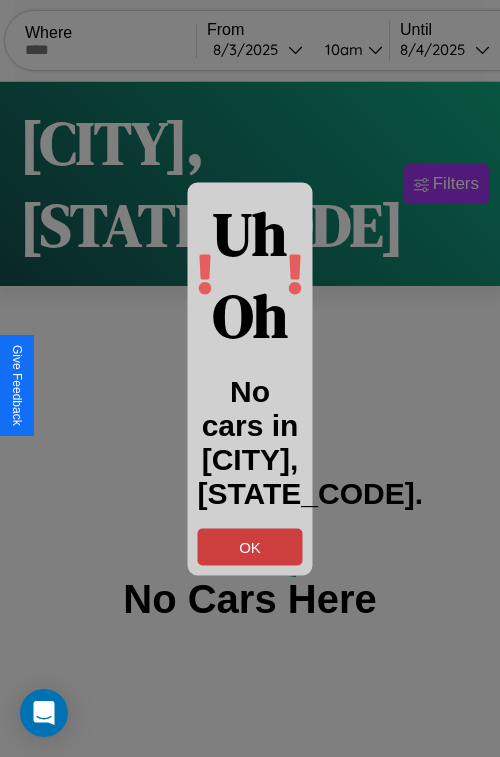 click on "OK" at bounding box center [250, 546] 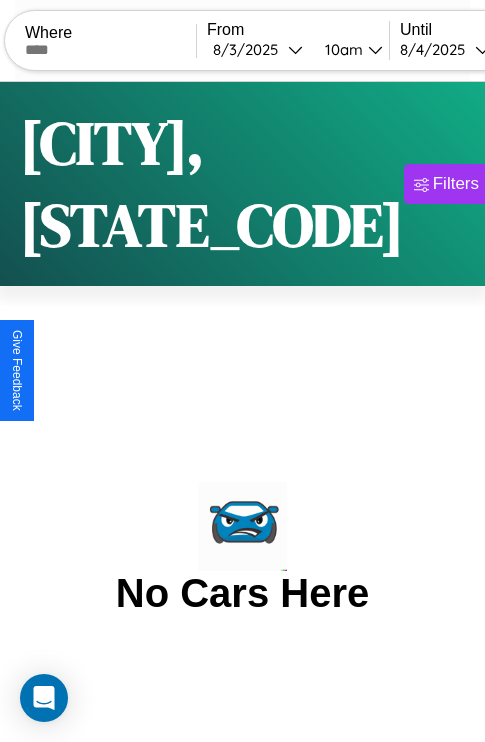 click at bounding box center (110, 50) 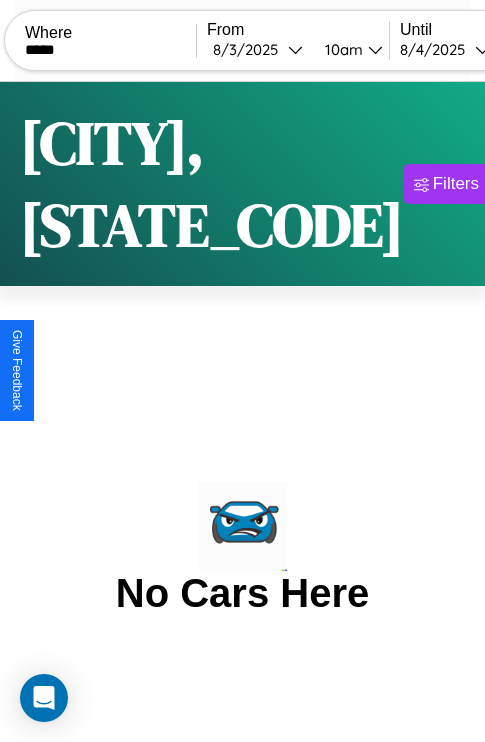 type on "*****" 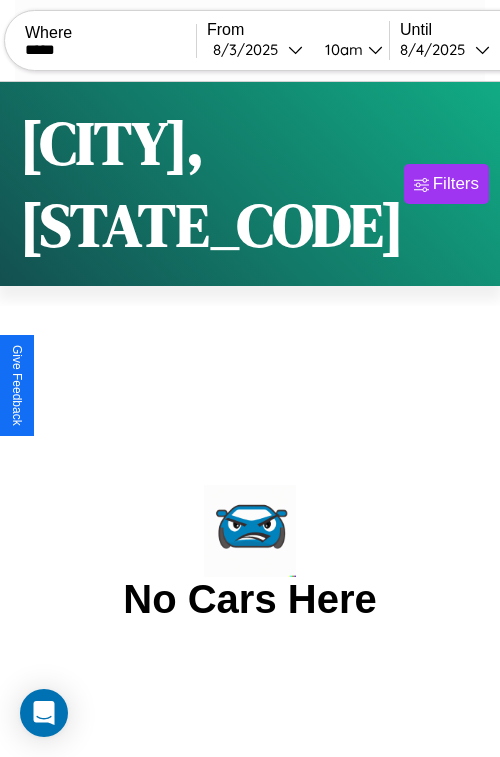 select on "*" 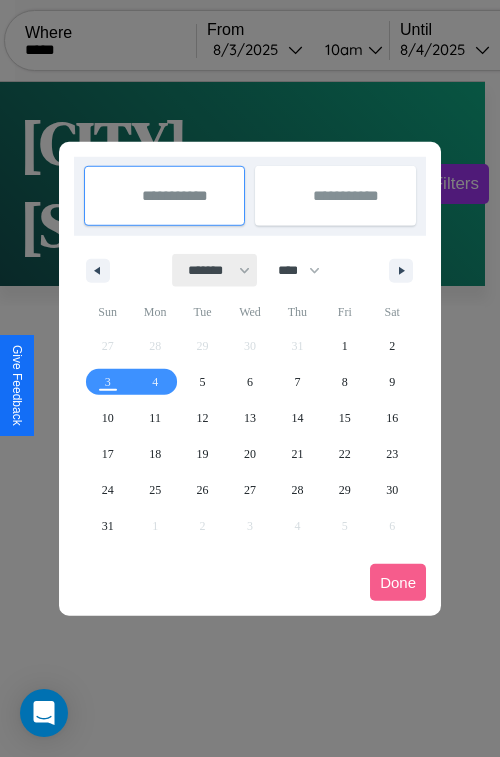 click on "******* ******** ***** ***** *** **** **** ****** ********* ******* ******** ********" at bounding box center (215, 270) 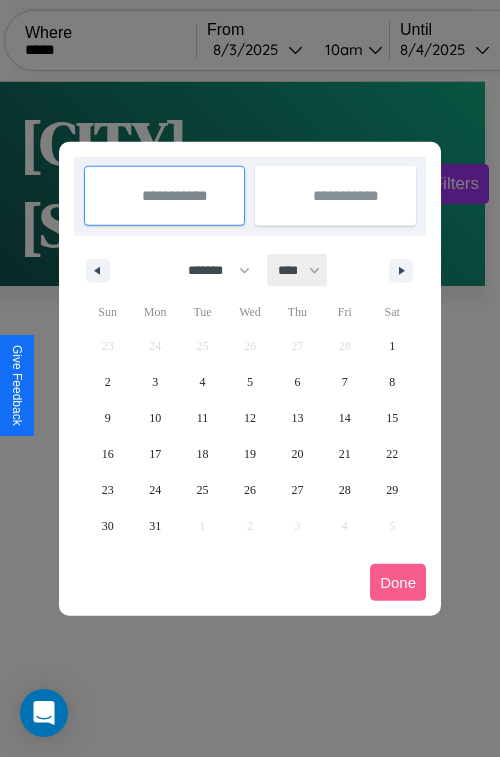 click on "**** **** **** **** **** **** **** **** **** **** **** **** **** **** **** **** **** **** **** **** **** **** **** **** **** **** **** **** **** **** **** **** **** **** **** **** **** **** **** **** **** **** **** **** **** **** **** **** **** **** **** **** **** **** **** **** **** **** **** **** **** **** **** **** **** **** **** **** **** **** **** **** **** **** **** **** **** **** **** **** **** **** **** **** **** **** **** **** **** **** **** **** **** **** **** **** **** **** **** **** **** **** **** **** **** **** **** **** **** **** **** **** **** **** **** **** **** **** **** **** ****" at bounding box center [298, 270] 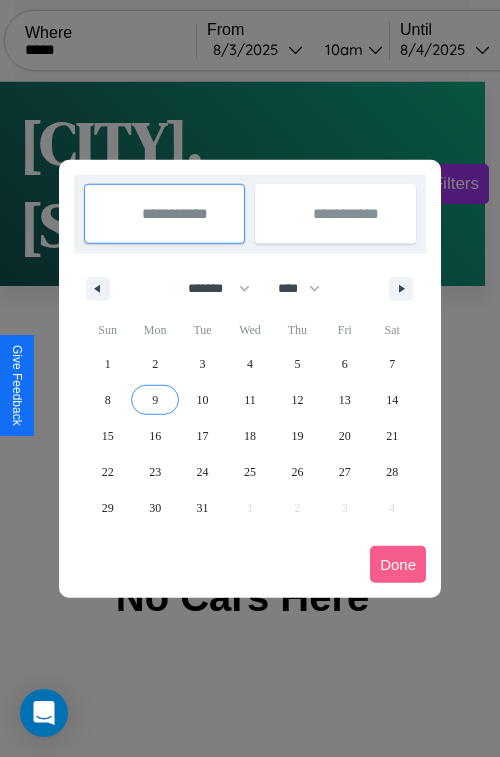click on "9" at bounding box center [155, 400] 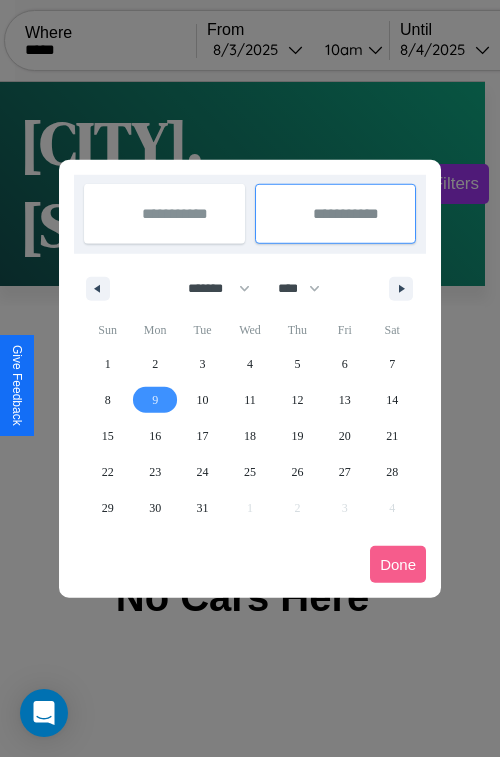 type on "**********" 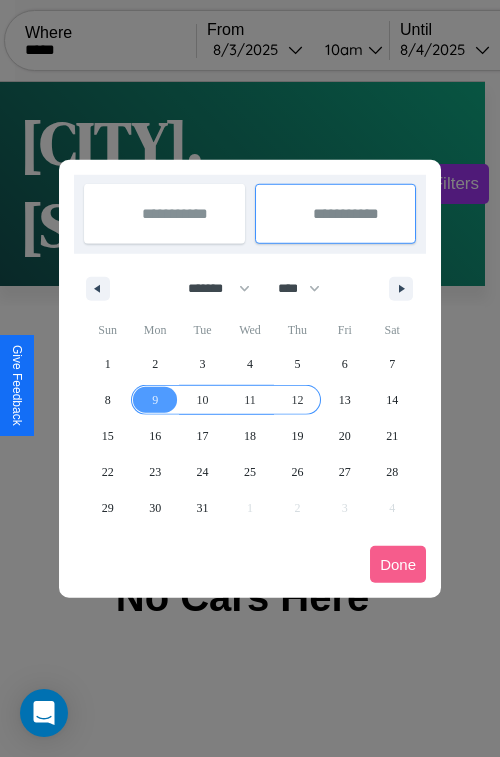 click on "12" at bounding box center [297, 400] 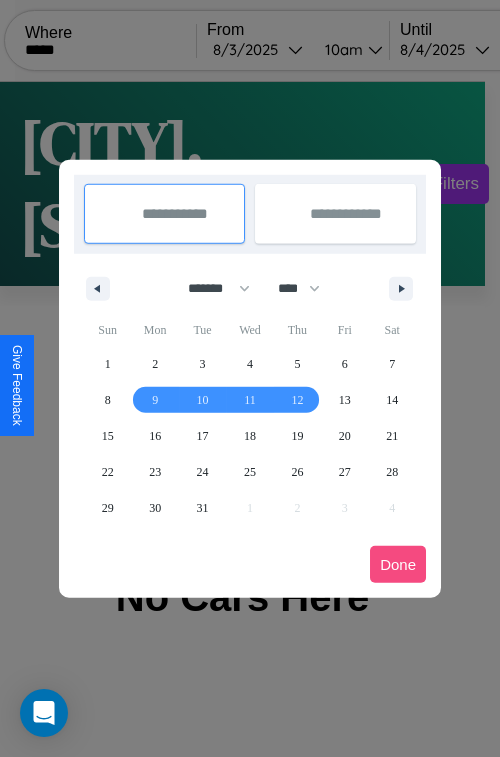 click on "Done" at bounding box center [398, 564] 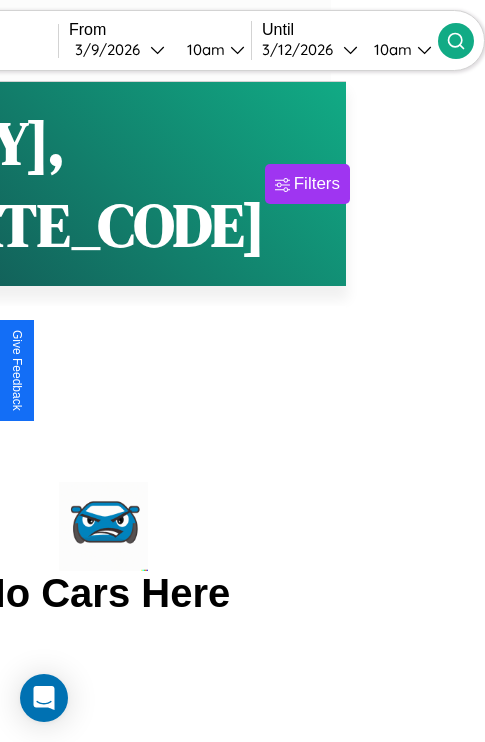 click 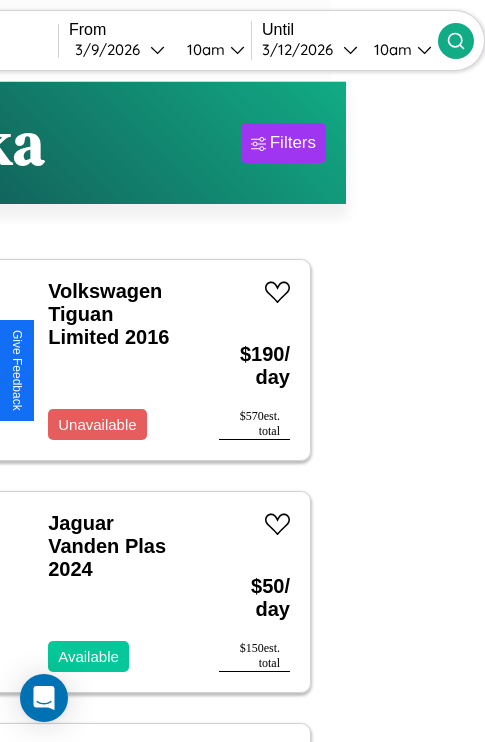 scroll, scrollTop: 95, scrollLeft: 35, axis: both 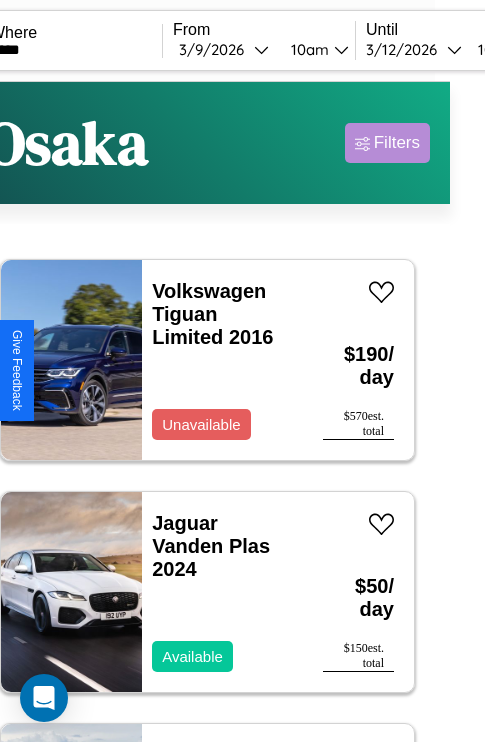 click on "Filters" at bounding box center [397, 143] 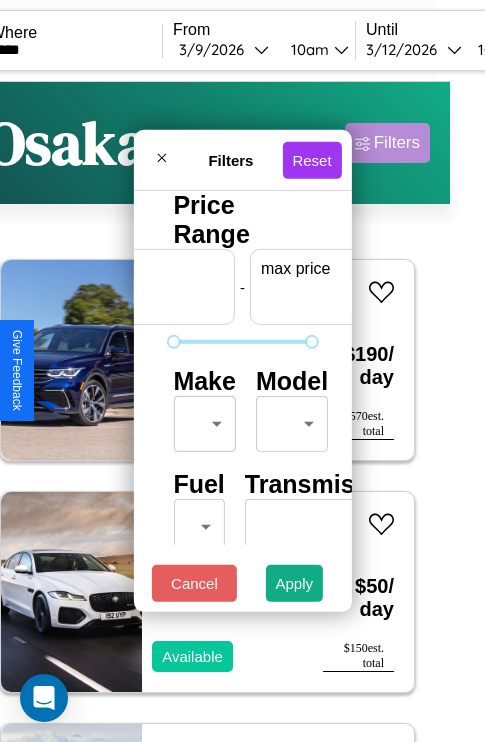 scroll, scrollTop: 0, scrollLeft: 124, axis: horizontal 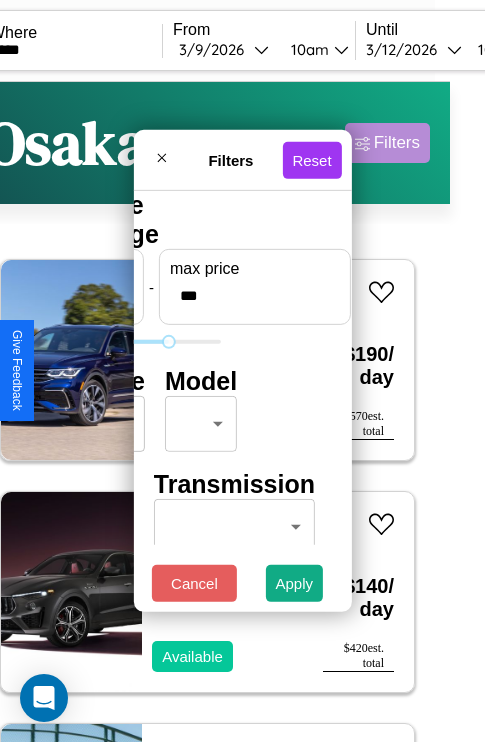 type on "***" 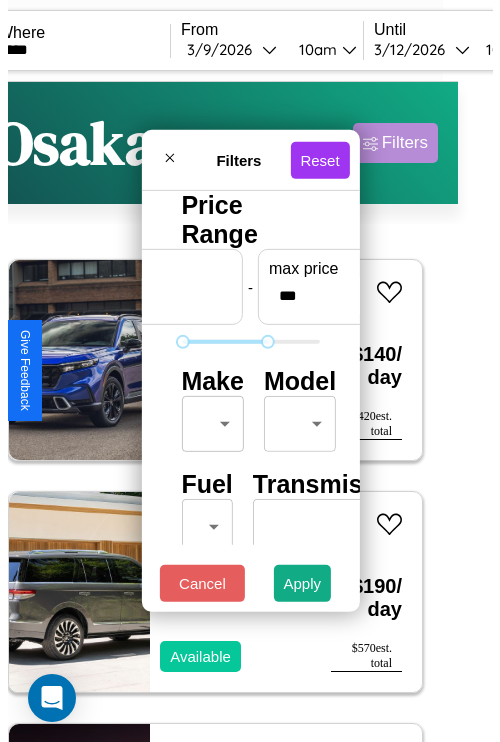 scroll, scrollTop: 59, scrollLeft: 0, axis: vertical 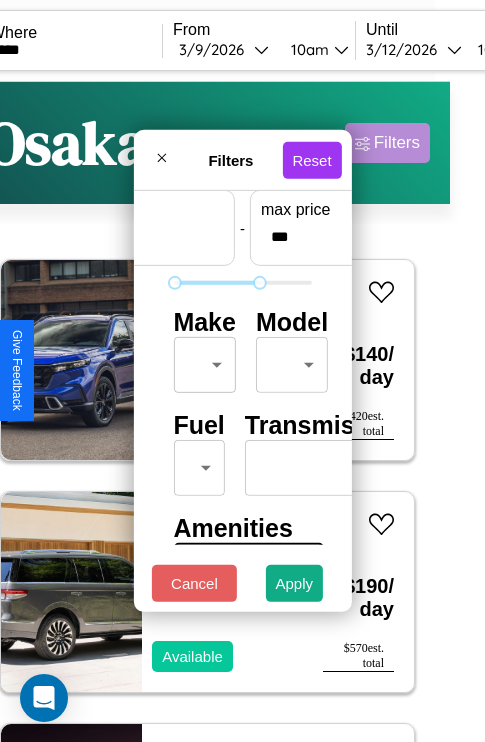 type on "*" 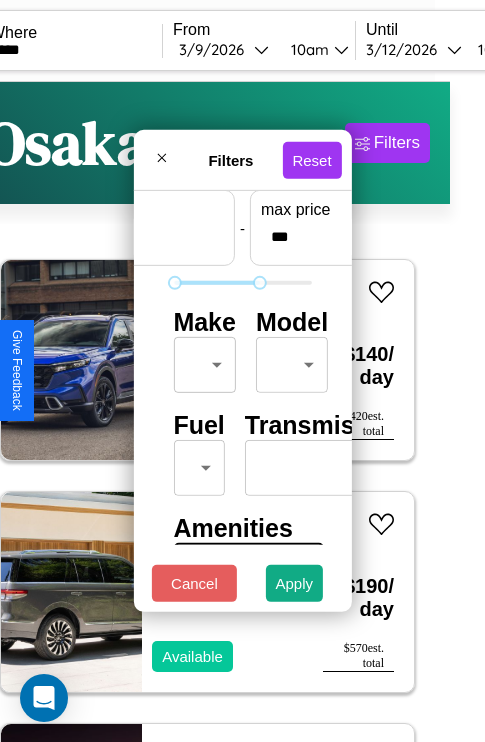 click on "CarGo Where ***** From [DATE] [TIME] Until [DATE] [TIME] Become a Host Login Sign Up [CITY] Filters 41 cars in this area These cars can be picked up in this city. Honda VTX1800S3 (VTX) 2018 Available $ 140 / day $ 420 est. total Lincoln Aviator 2023 Available $ 190 / day $ 570 est. total Maserati Grecale 2022 Available $ 140 / day $ 420 est. total Tesla Model Y 2019 Available $ 110 / day $ 330 est. total Chrysler Grand Caravan 2017 Unavailable $ 130 / day $ 390 est. total Maserati MC20 2014 Unavailable $ 40 / day $ 120 est. total Lincoln Corsair 2016 Available $ 150 / day $ 450 est. total Lexus UX 2014 Available $ 70 / day $ 210 est. total Chrysler New Yorker 2019 Available $ 30 / day $ 90 est. total Maserati Merak 2023 Available $ 100 / day $ 300 est. total Ford F-250 2021 Unavailable $ 140 / day $ 420 est. total Mazda 626 2022 Available $ 50 / day $ 150 est. total Lamborghini 147 2014 Available $ 110 / day $ 330 Acura" at bounding box center [207, 412] 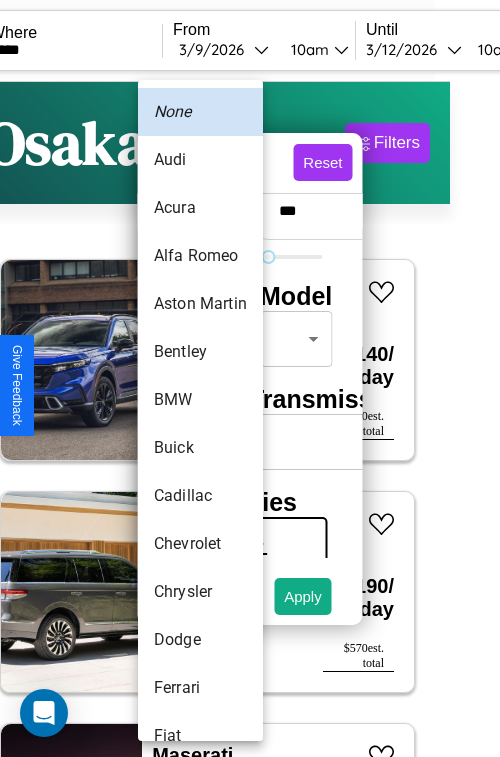 click on "Aston Martin" at bounding box center [200, 304] 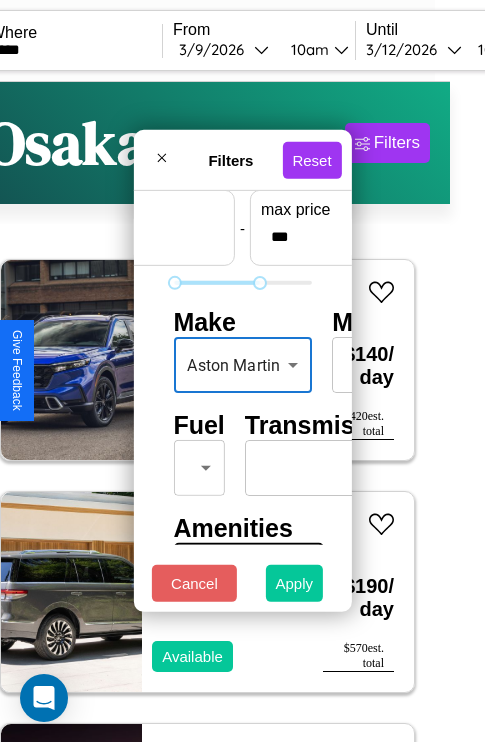 click on "Apply" at bounding box center (295, 583) 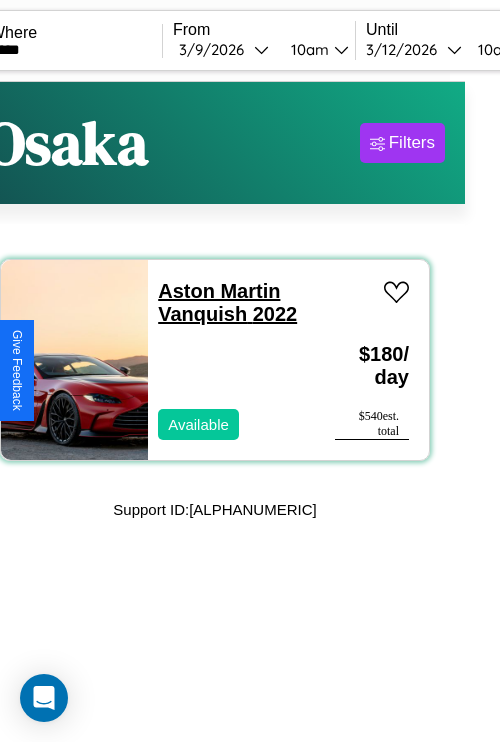 click on "Aston Martin   Vanquish   2022" at bounding box center (227, 302) 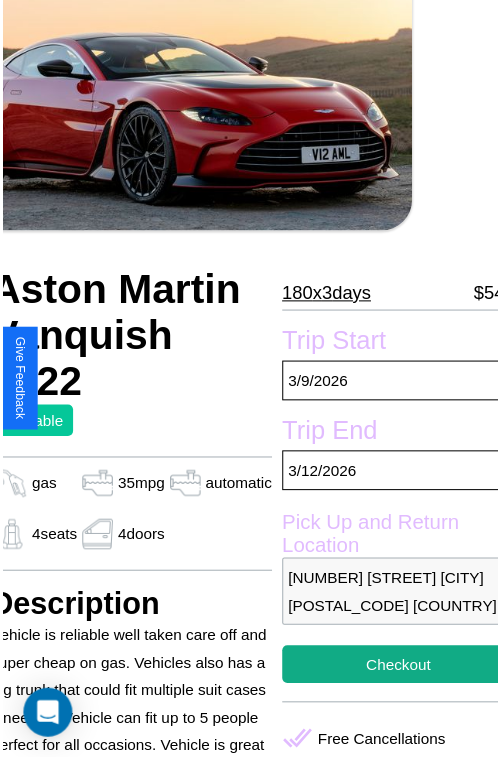 scroll, scrollTop: 221, scrollLeft: 84, axis: both 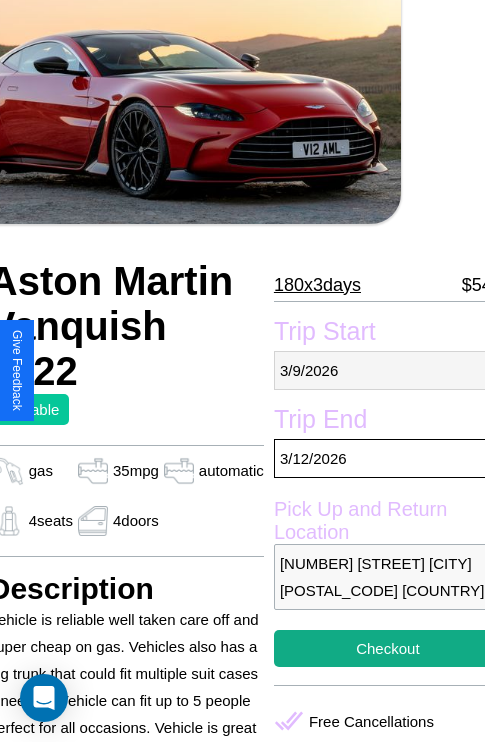 click on "[DATE]" at bounding box center (388, 370) 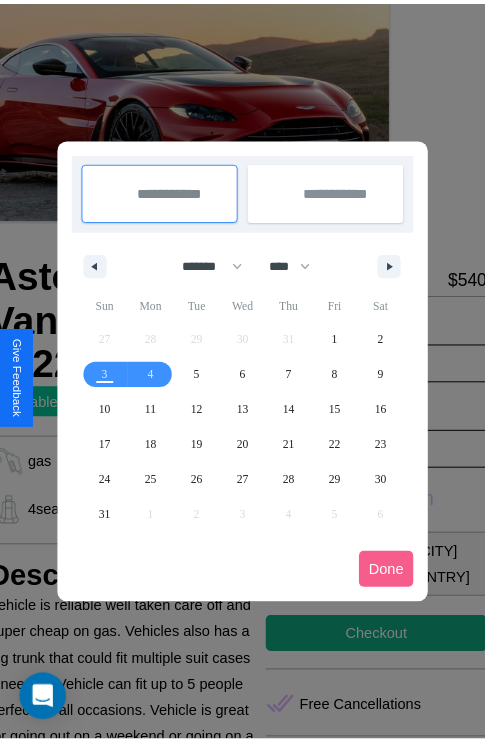 scroll, scrollTop: 0, scrollLeft: 84, axis: horizontal 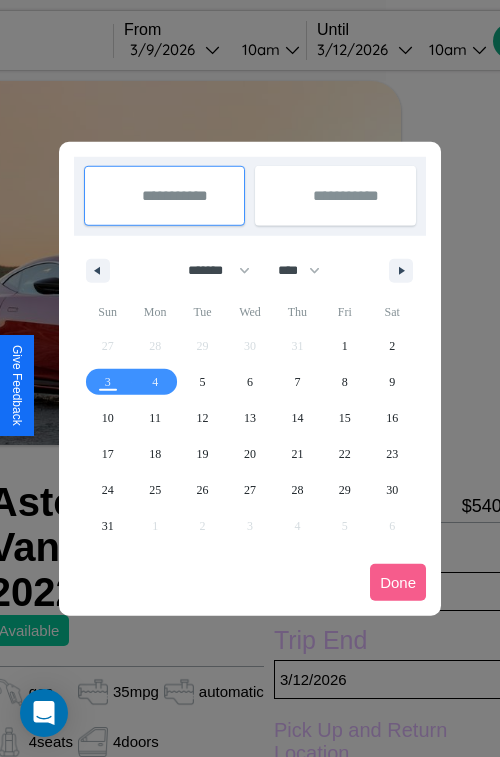click at bounding box center (250, 378) 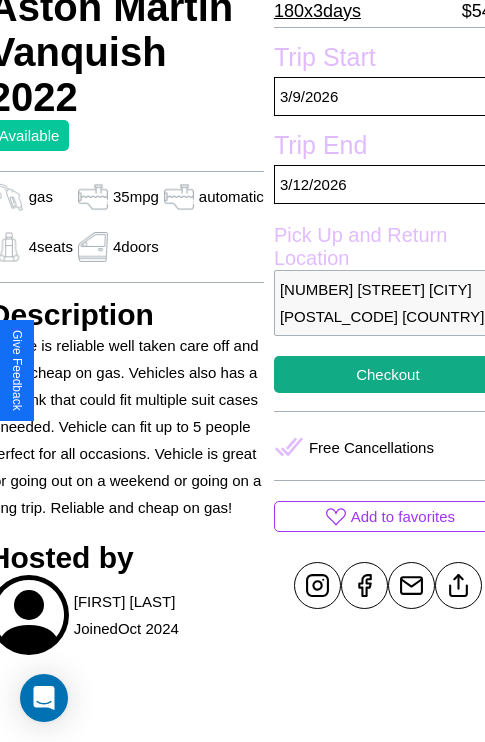 scroll, scrollTop: 499, scrollLeft: 84, axis: both 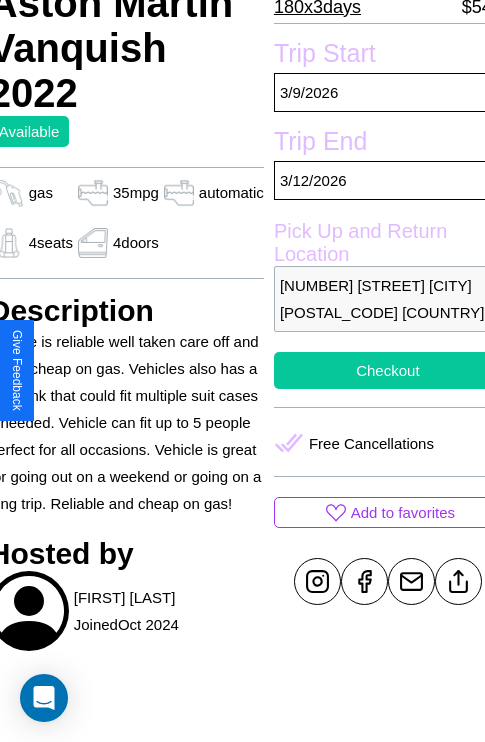 click on "Checkout" at bounding box center (388, 370) 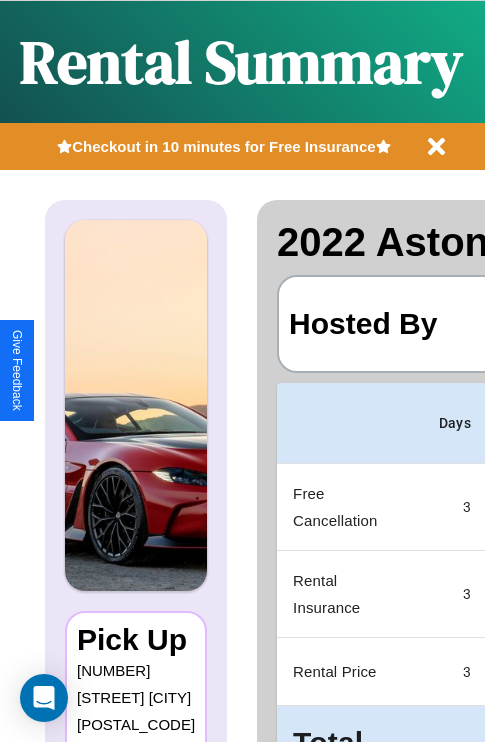 scroll, scrollTop: 0, scrollLeft: 378, axis: horizontal 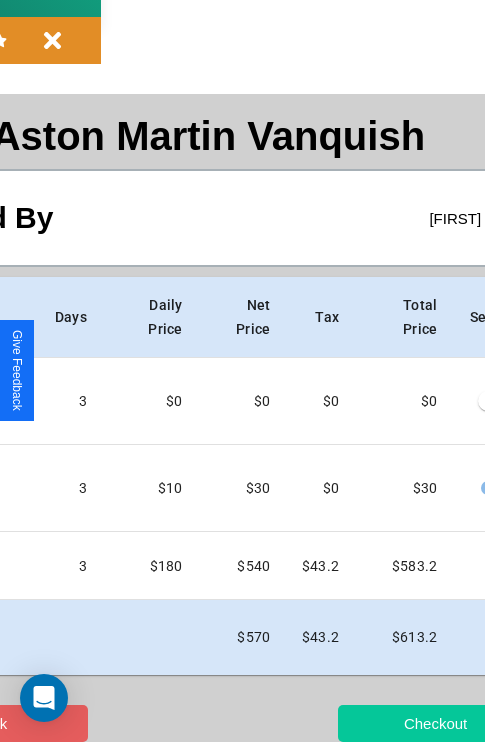 click on "Checkout" at bounding box center [435, 723] 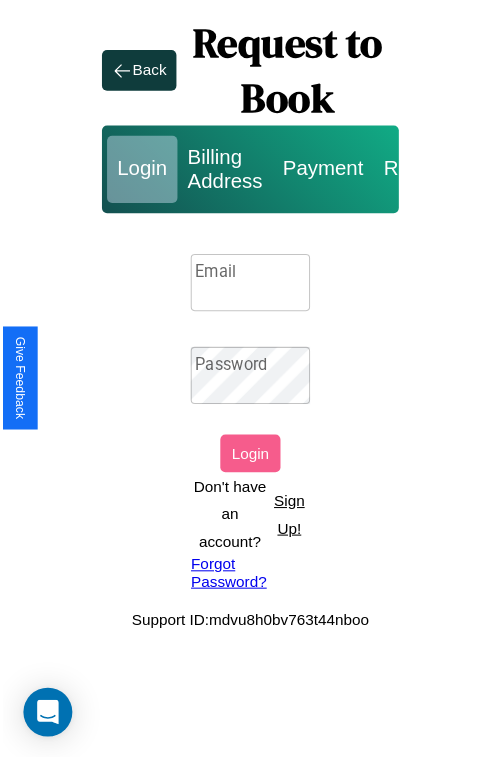 scroll, scrollTop: 0, scrollLeft: 0, axis: both 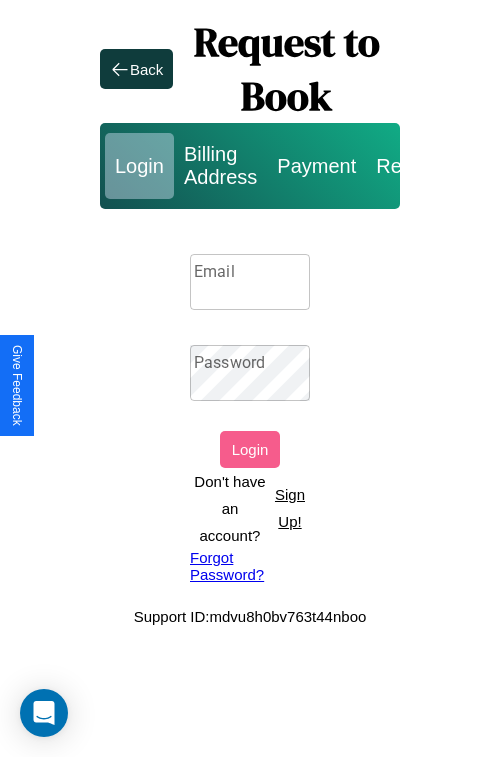 click on "Email" at bounding box center [250, 282] 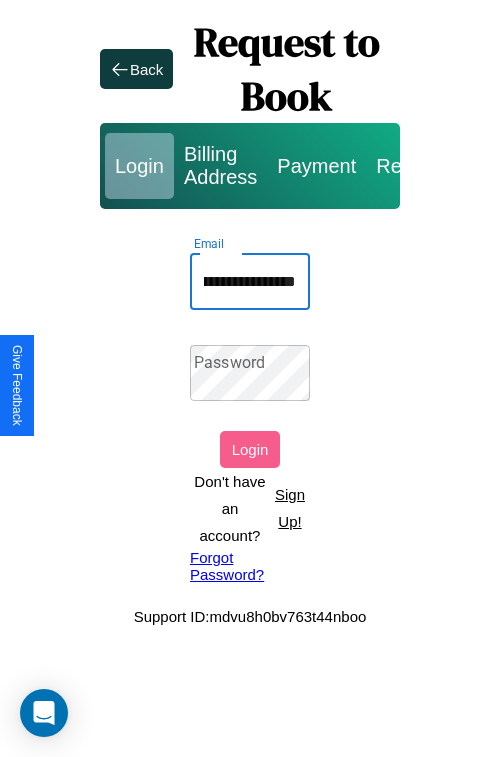 scroll, scrollTop: 0, scrollLeft: 69, axis: horizontal 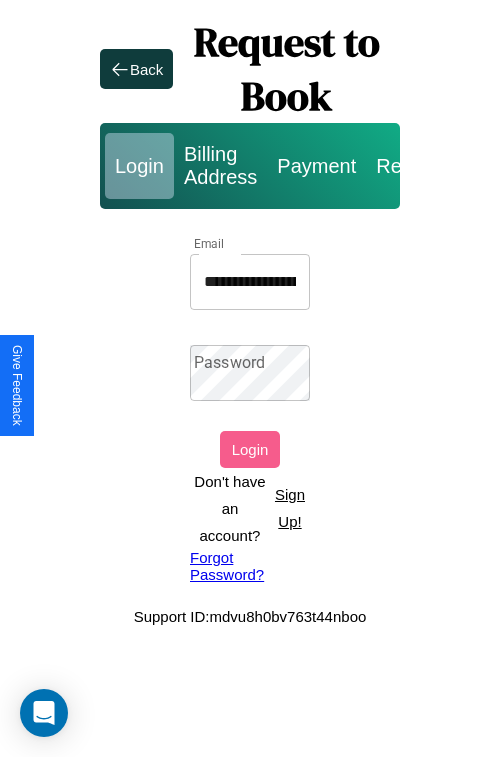 click on "Forgot Password?" at bounding box center (250, 566) 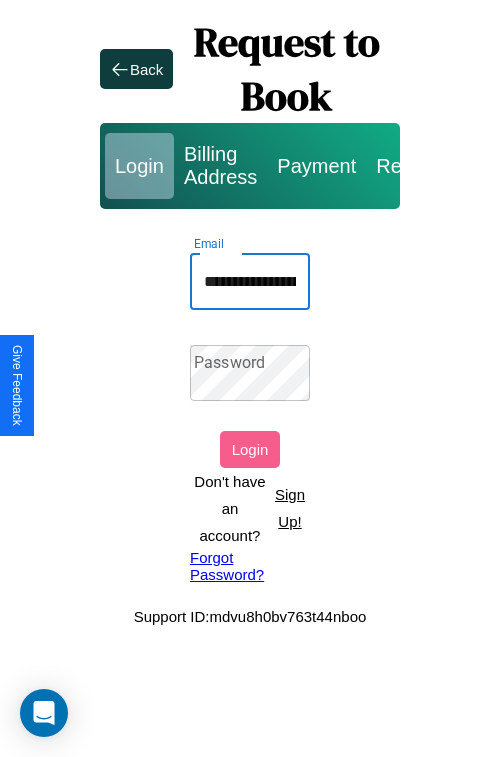 scroll, scrollTop: 0, scrollLeft: 70, axis: horizontal 